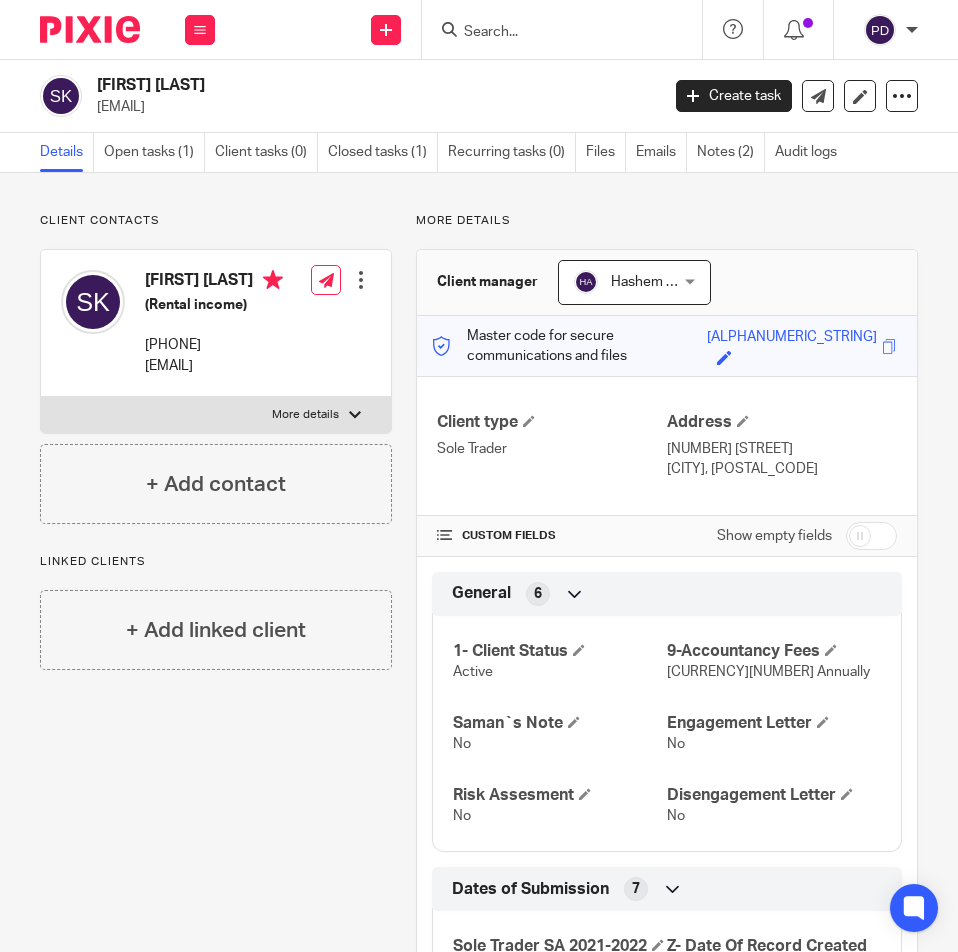 scroll, scrollTop: 0, scrollLeft: 0, axis: both 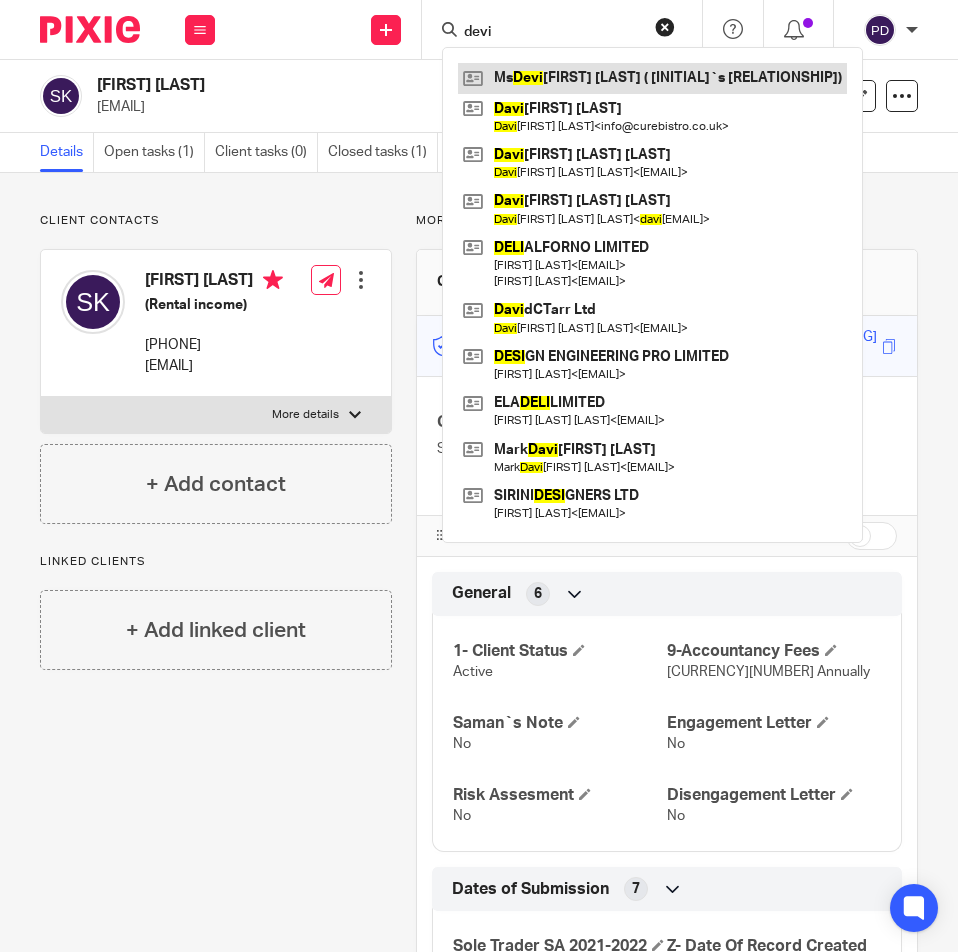type on "devi" 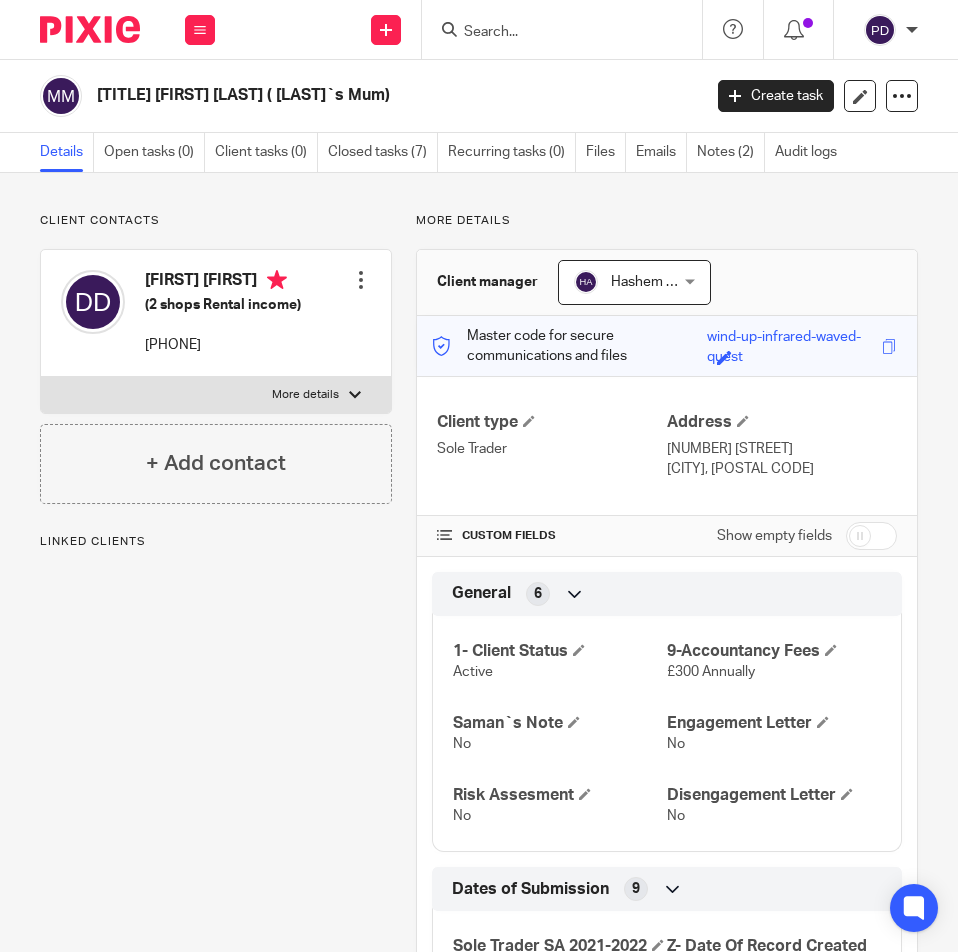 scroll, scrollTop: 0, scrollLeft: 0, axis: both 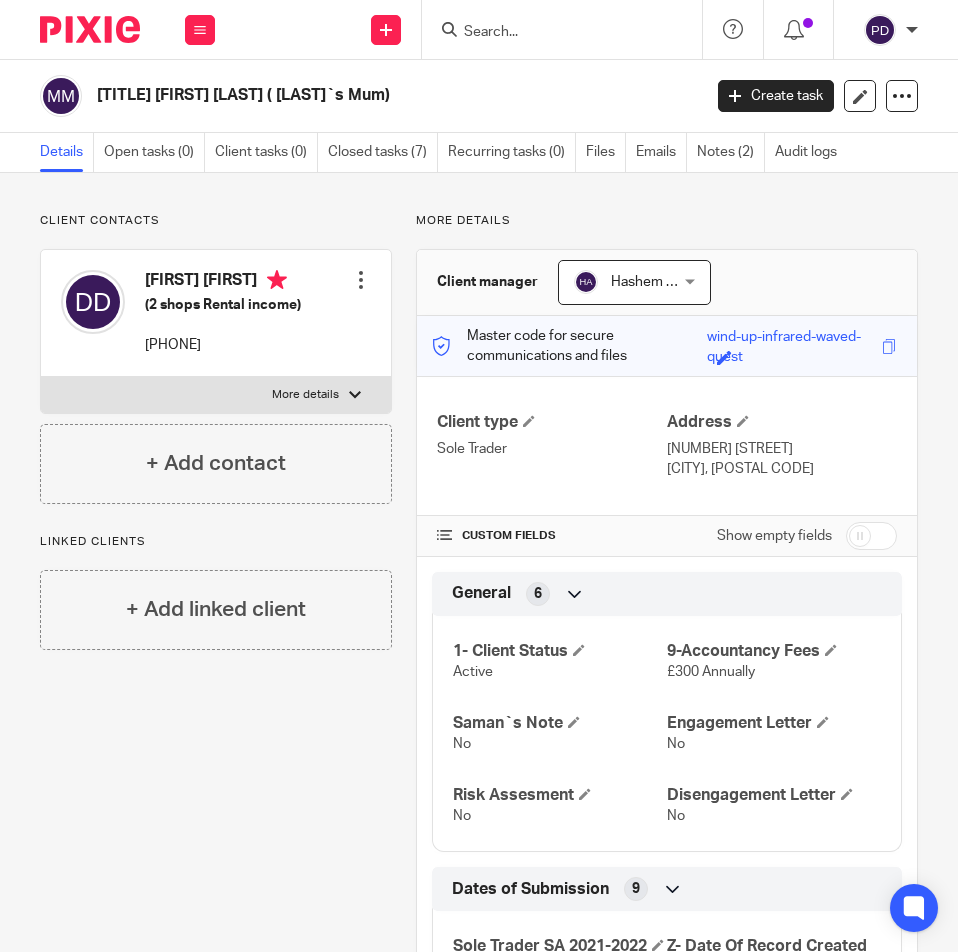 click at bounding box center [552, 33] 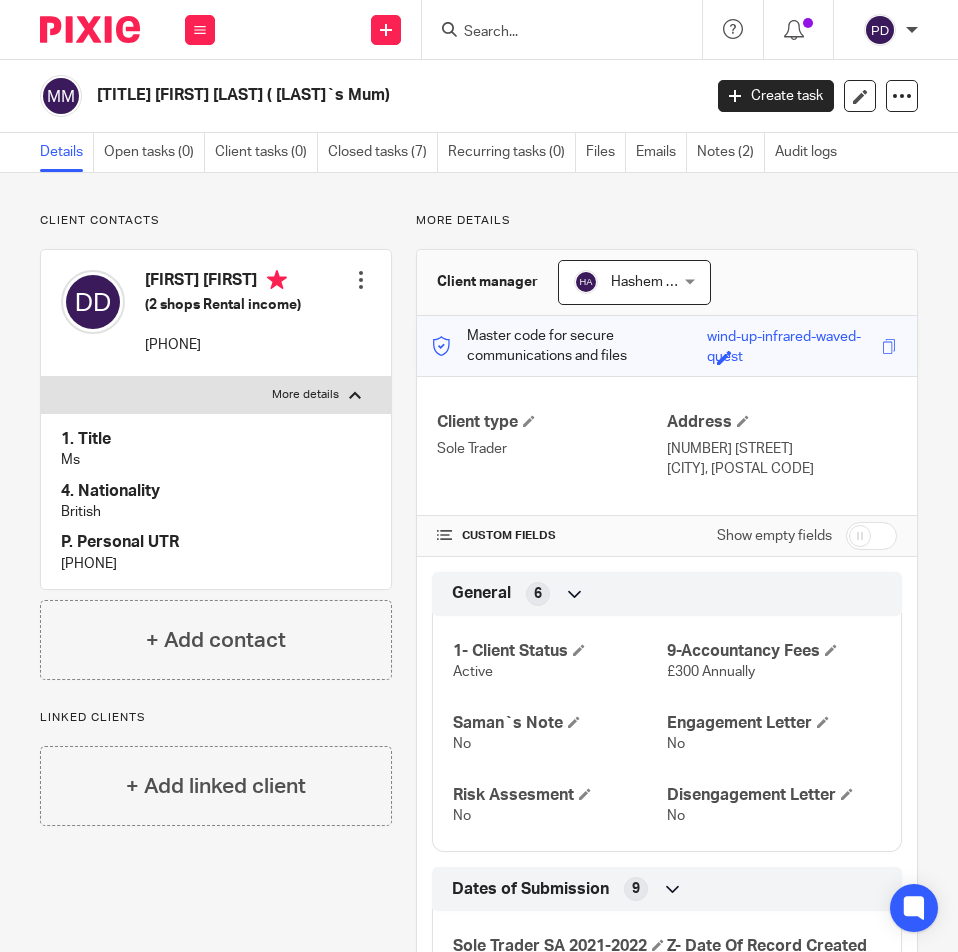 drag, startPoint x: 756, startPoint y: 448, endPoint x: 658, endPoint y: 442, distance: 98.1835 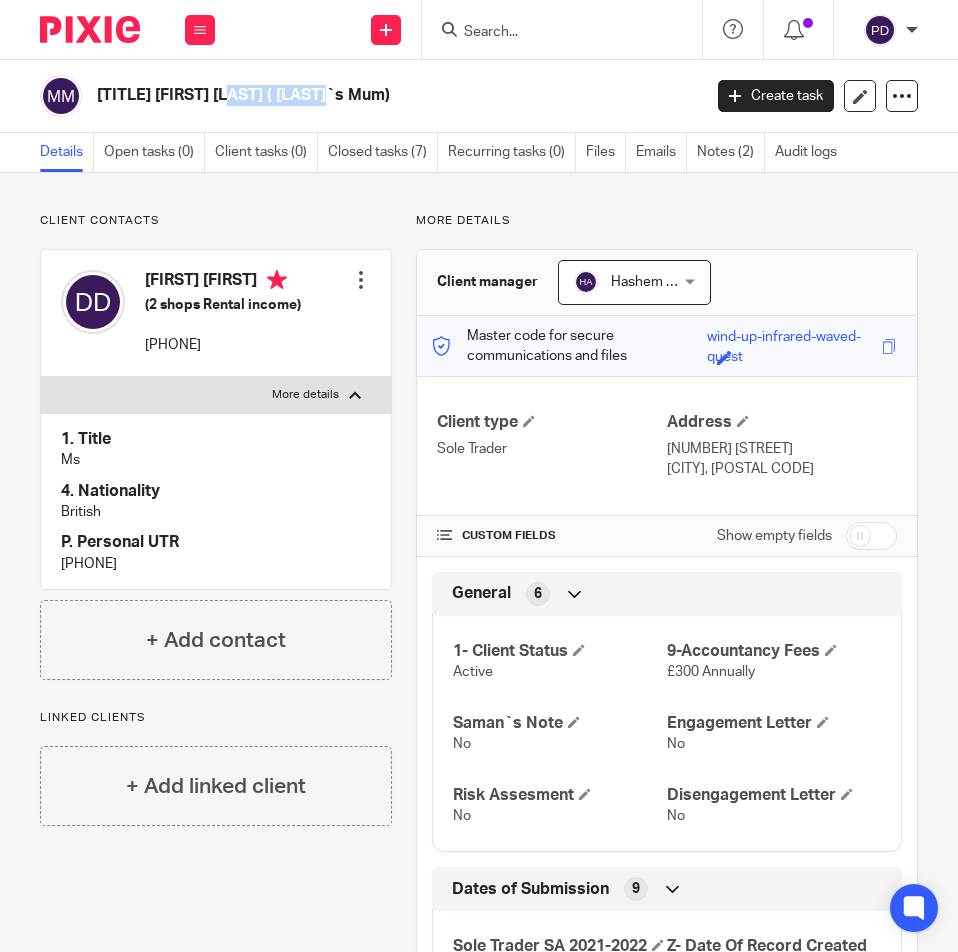 drag, startPoint x: 233, startPoint y: 94, endPoint x: 124, endPoint y: 91, distance: 109.041275 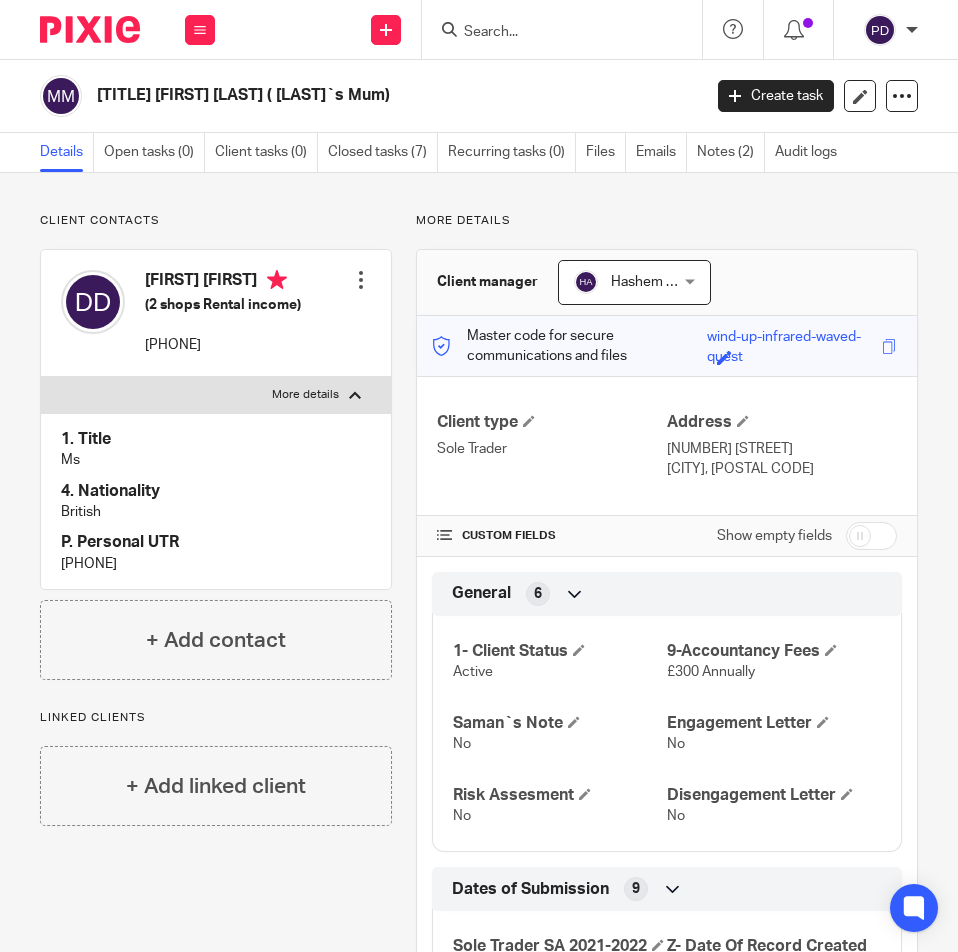 click on "Ms Devinder Kaur ( JAY`s Mum)" at bounding box center (333, 95) 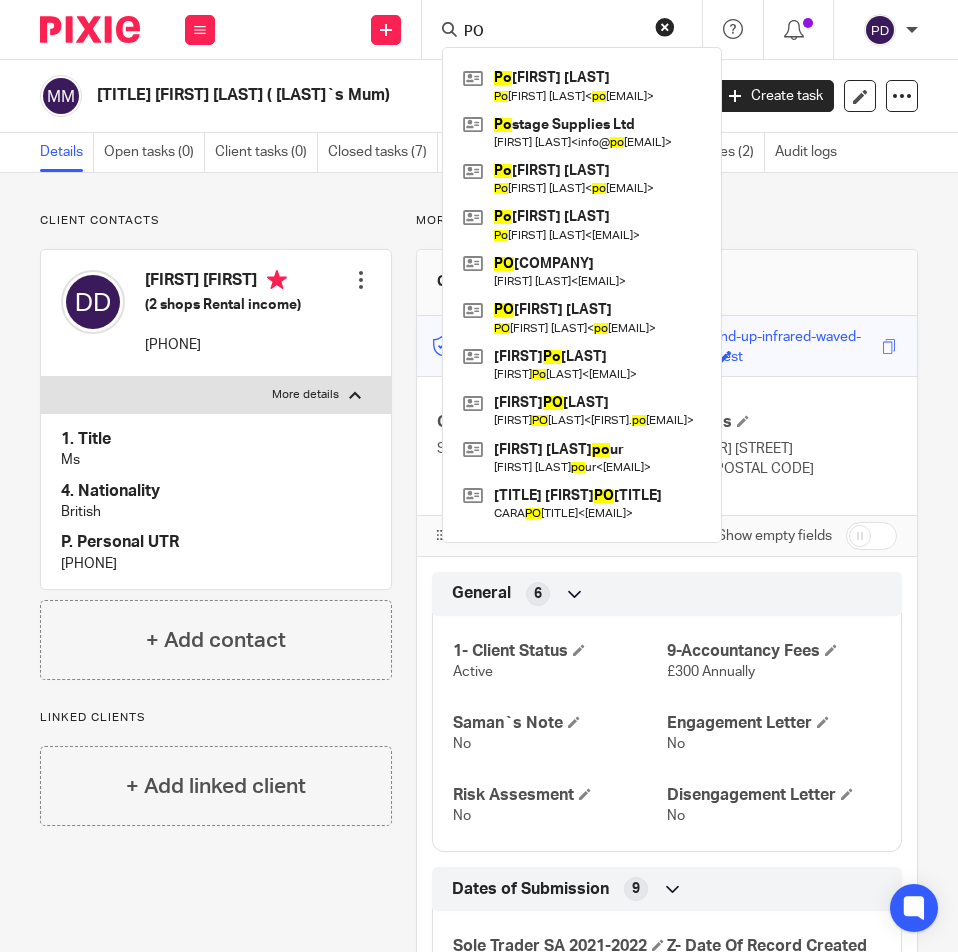 type on "P" 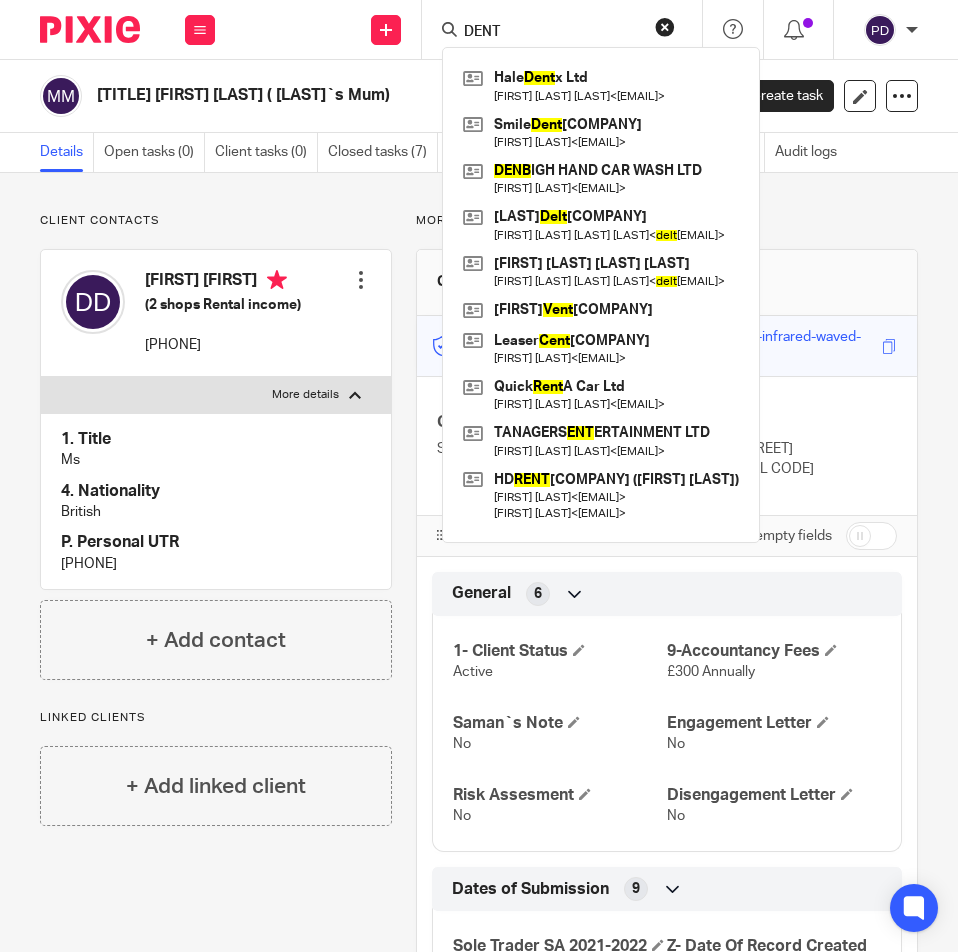 type on "DENT" 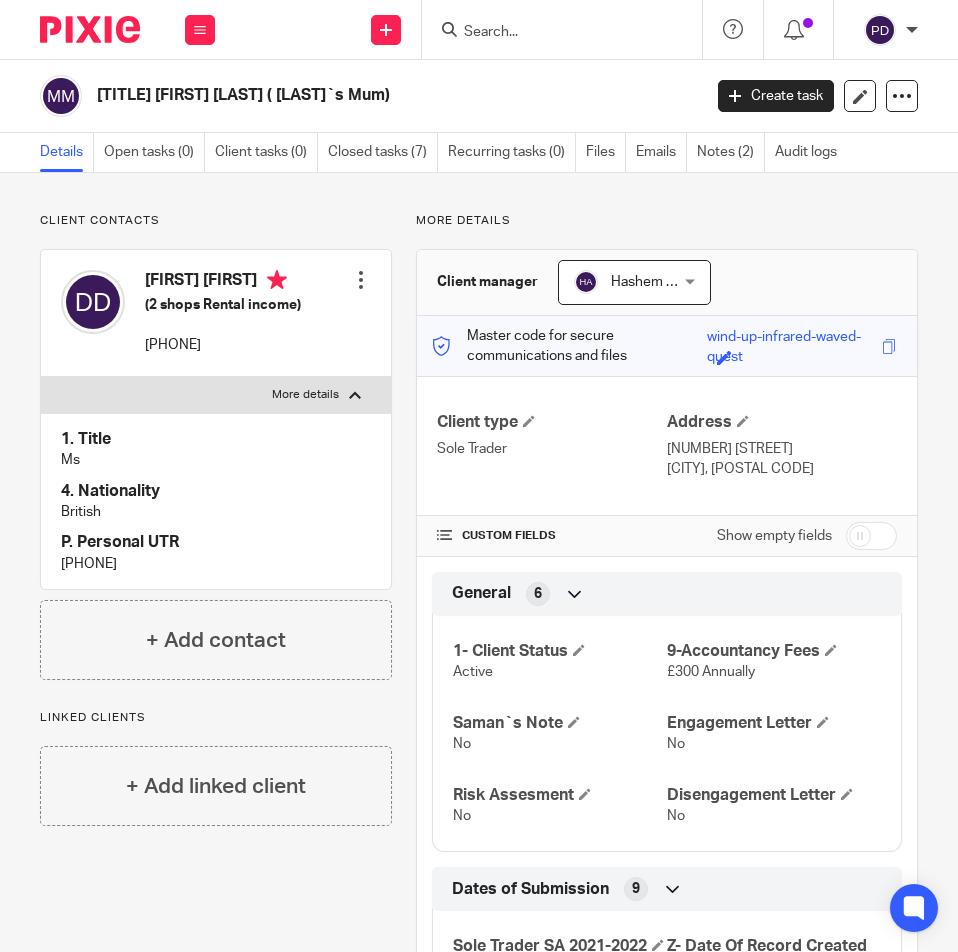 click at bounding box center [552, 33] 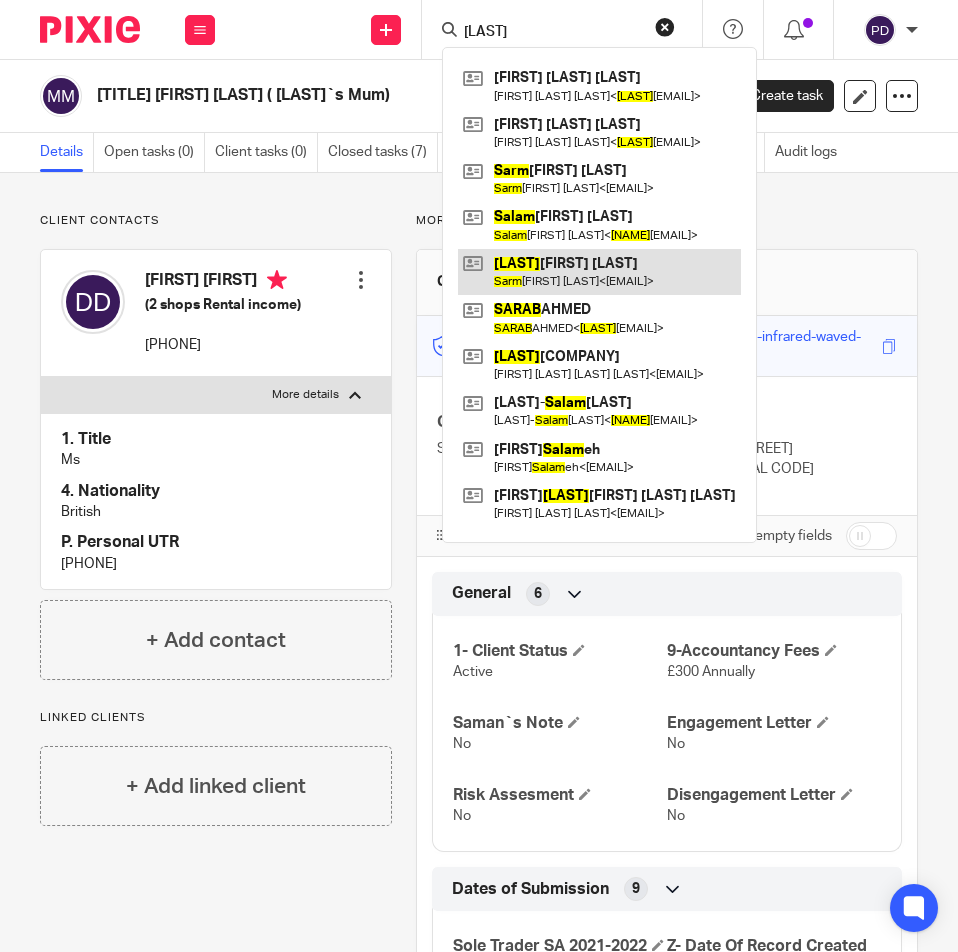type on "SARAM" 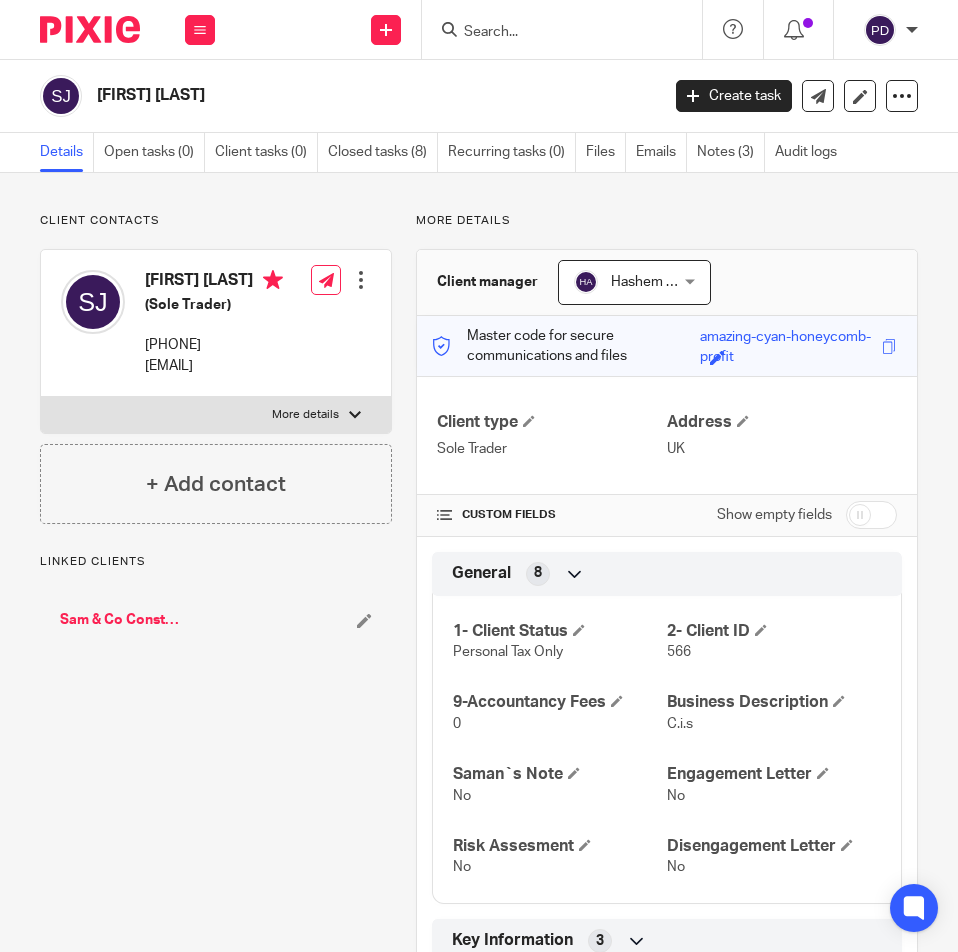 scroll, scrollTop: 0, scrollLeft: 0, axis: both 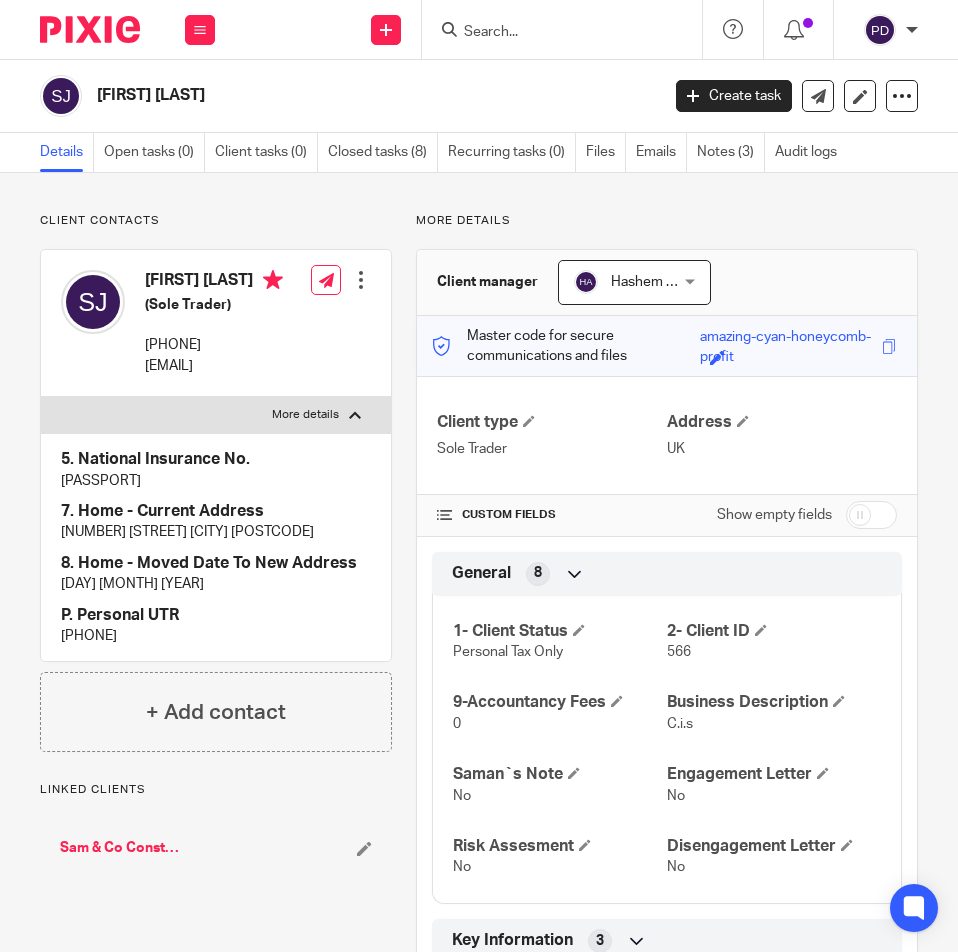 click on "[PHONE]" at bounding box center (216, 636) 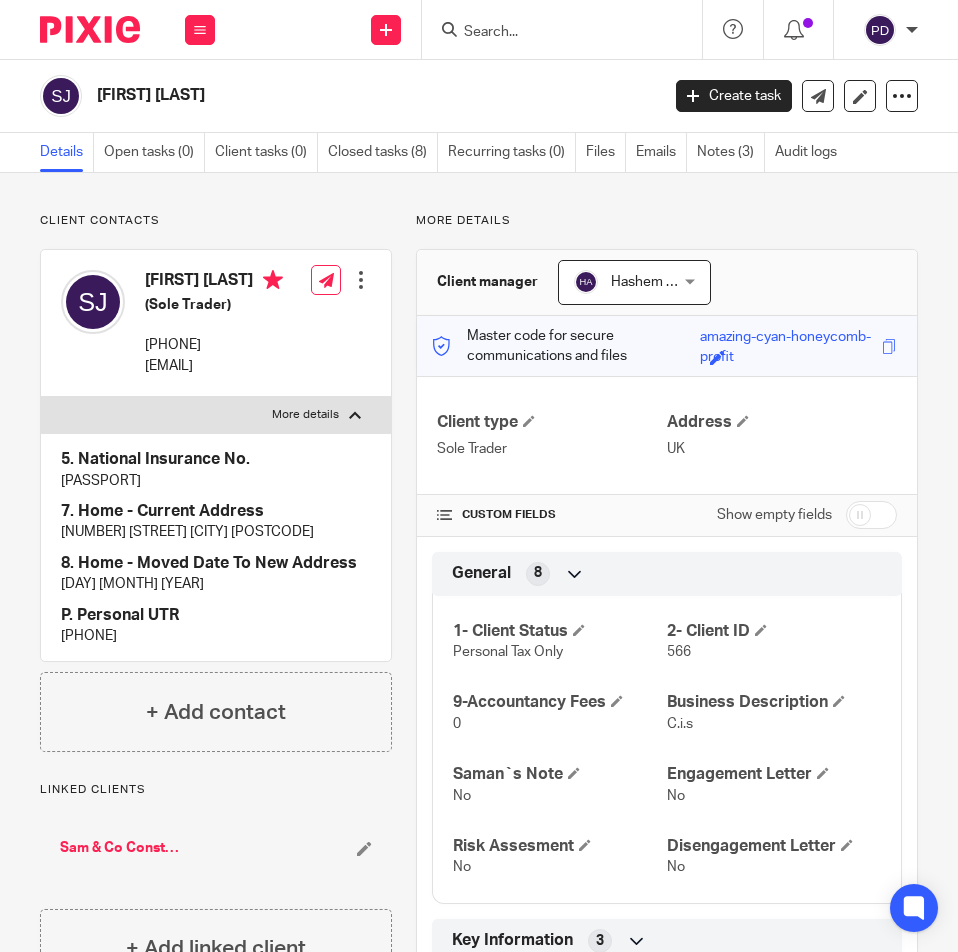 copy on "[PHONE]" 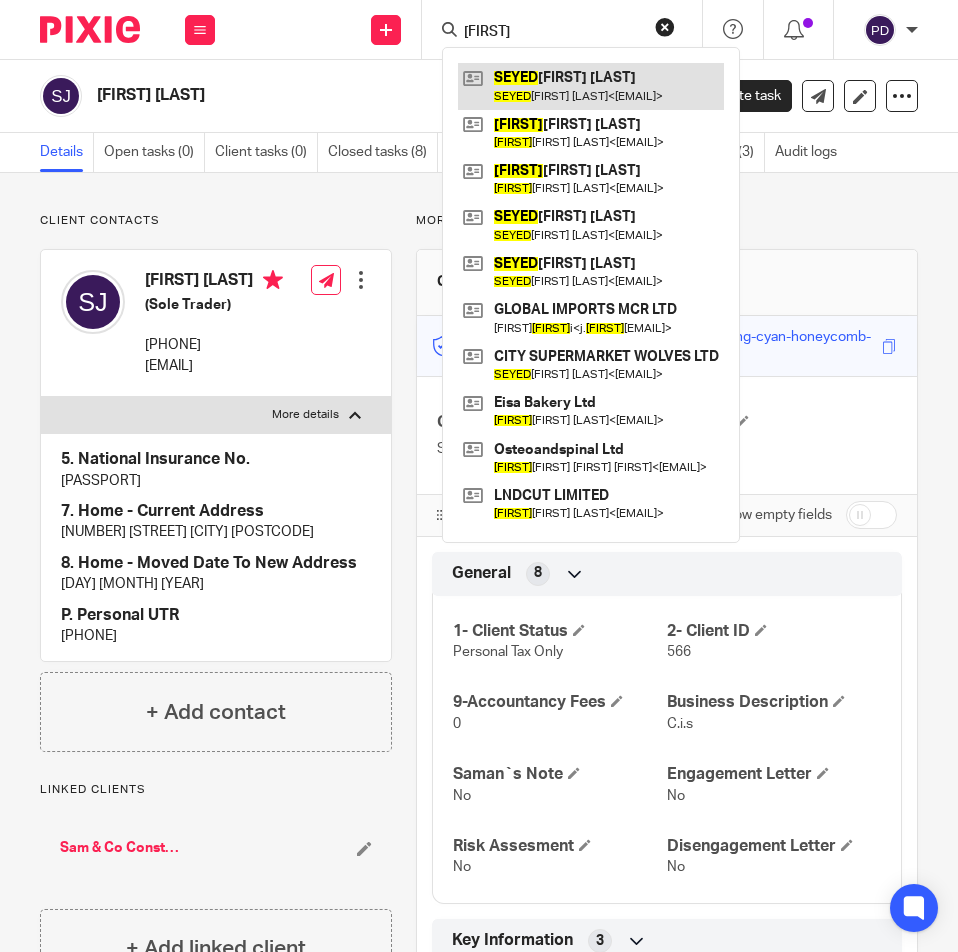 type on "[FIRST]" 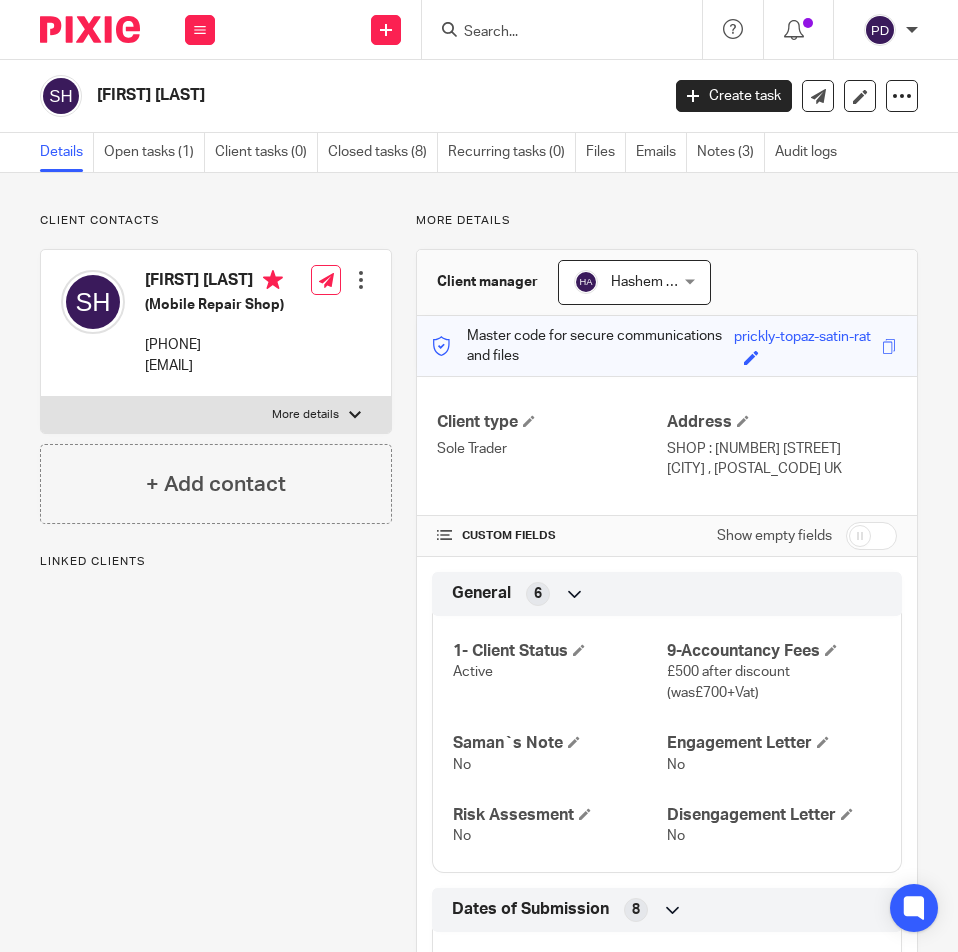 scroll, scrollTop: 0, scrollLeft: 0, axis: both 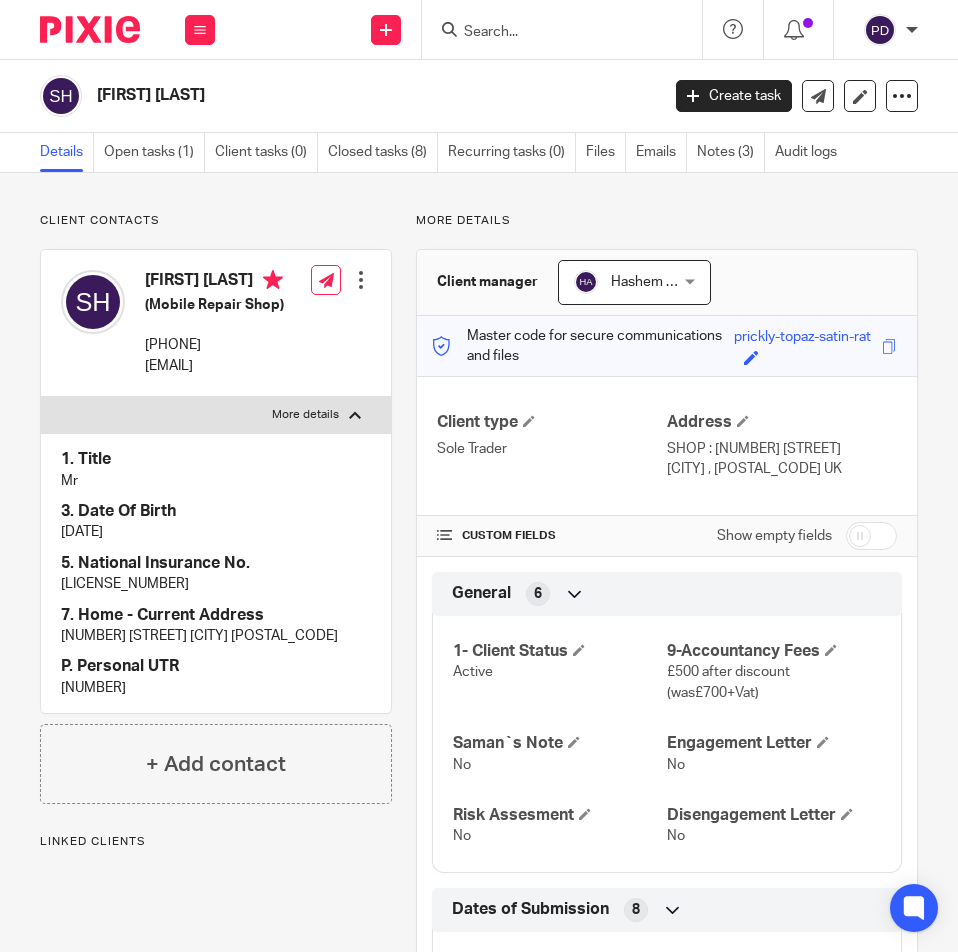 click on "1476368811" at bounding box center (216, 688) 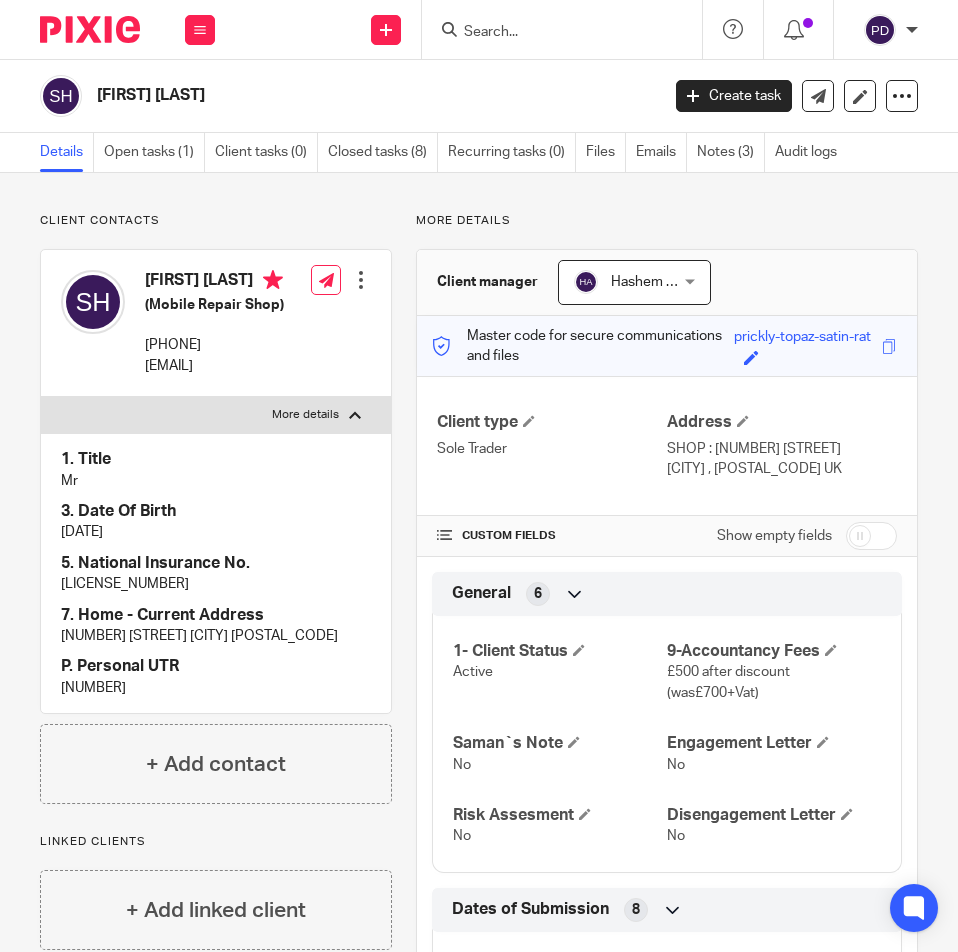 copy on "1476368811" 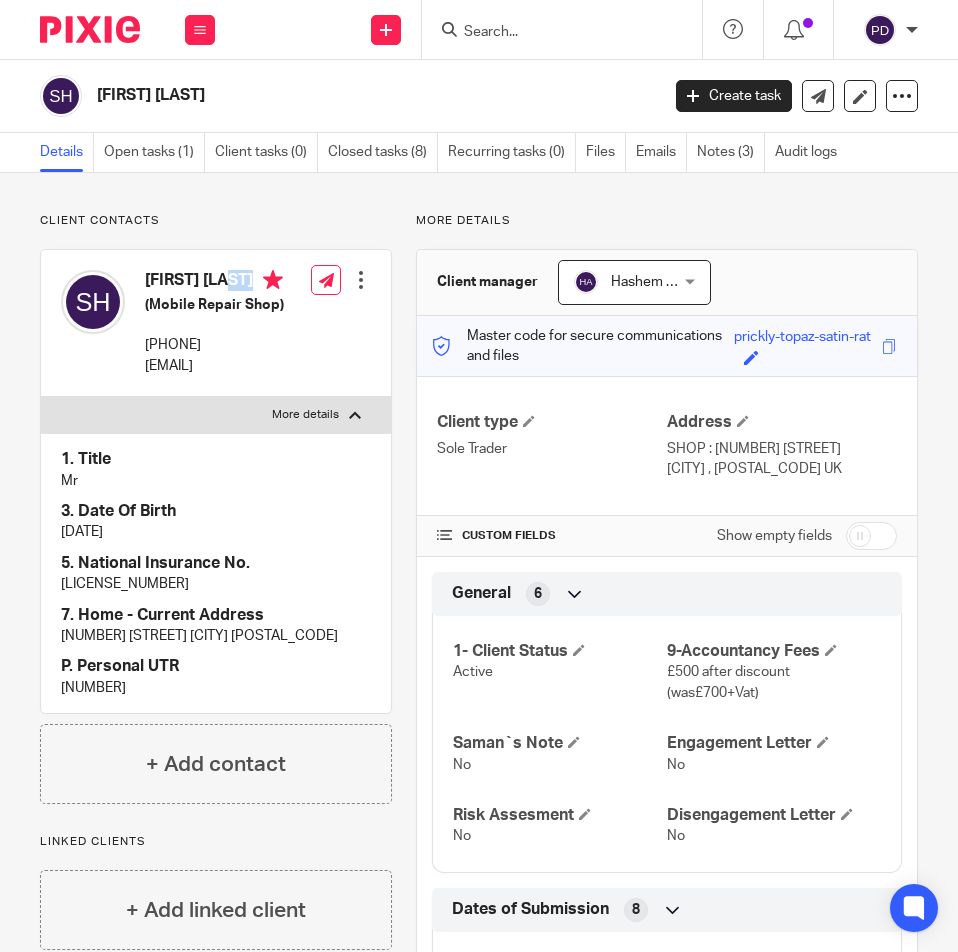 click on "SEYED BAKHTIAR HUSSEINI" at bounding box center (214, 282) 